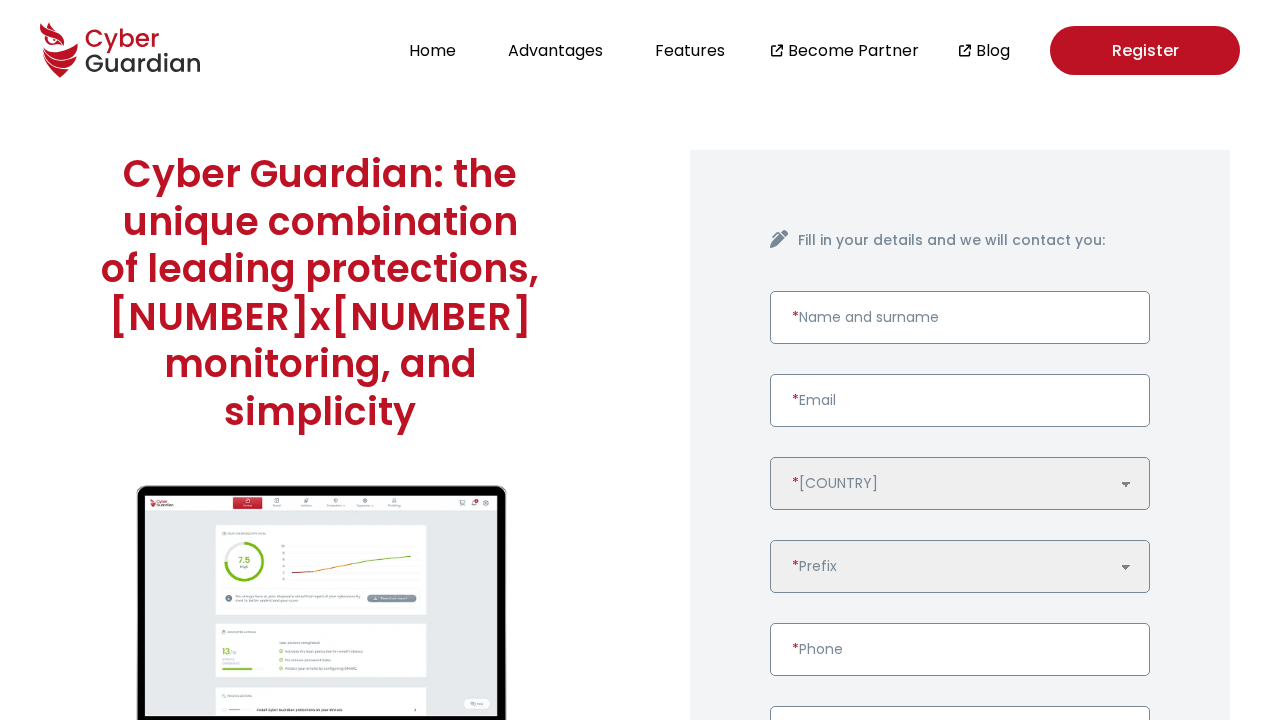 scroll, scrollTop: 0, scrollLeft: 0, axis: both 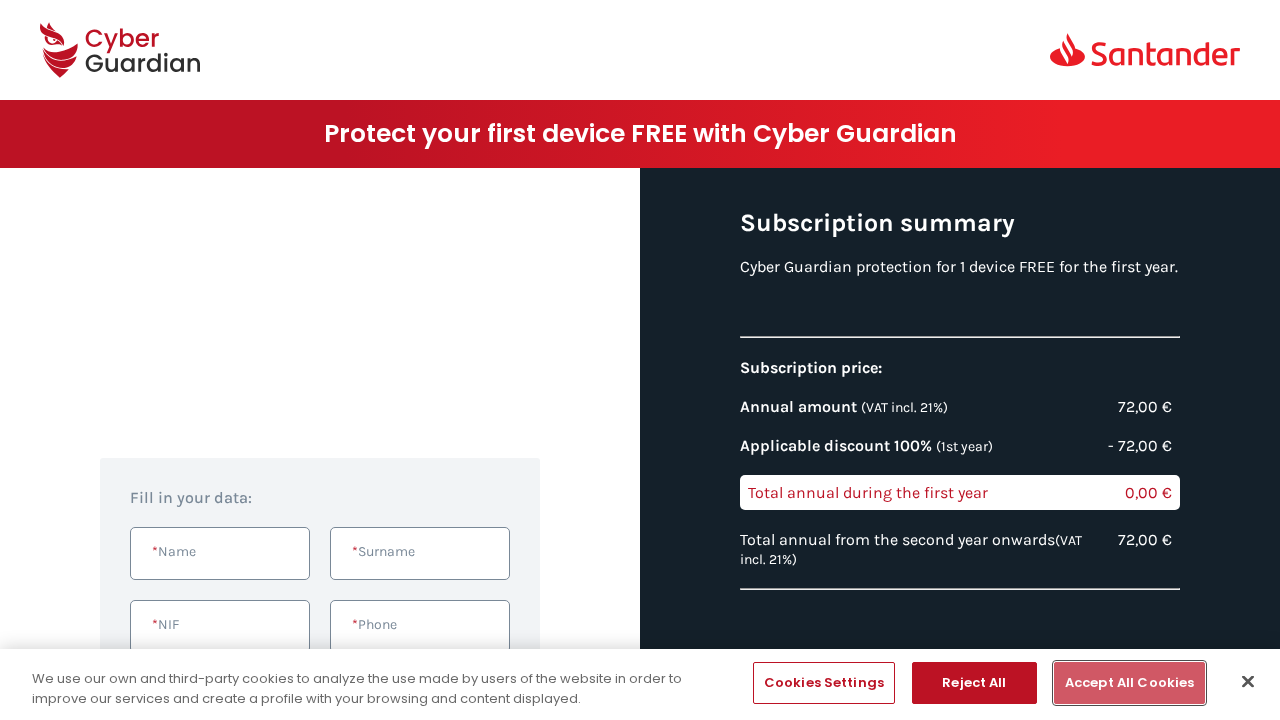 click on "Accept All Cookies" at bounding box center (1129, 683) 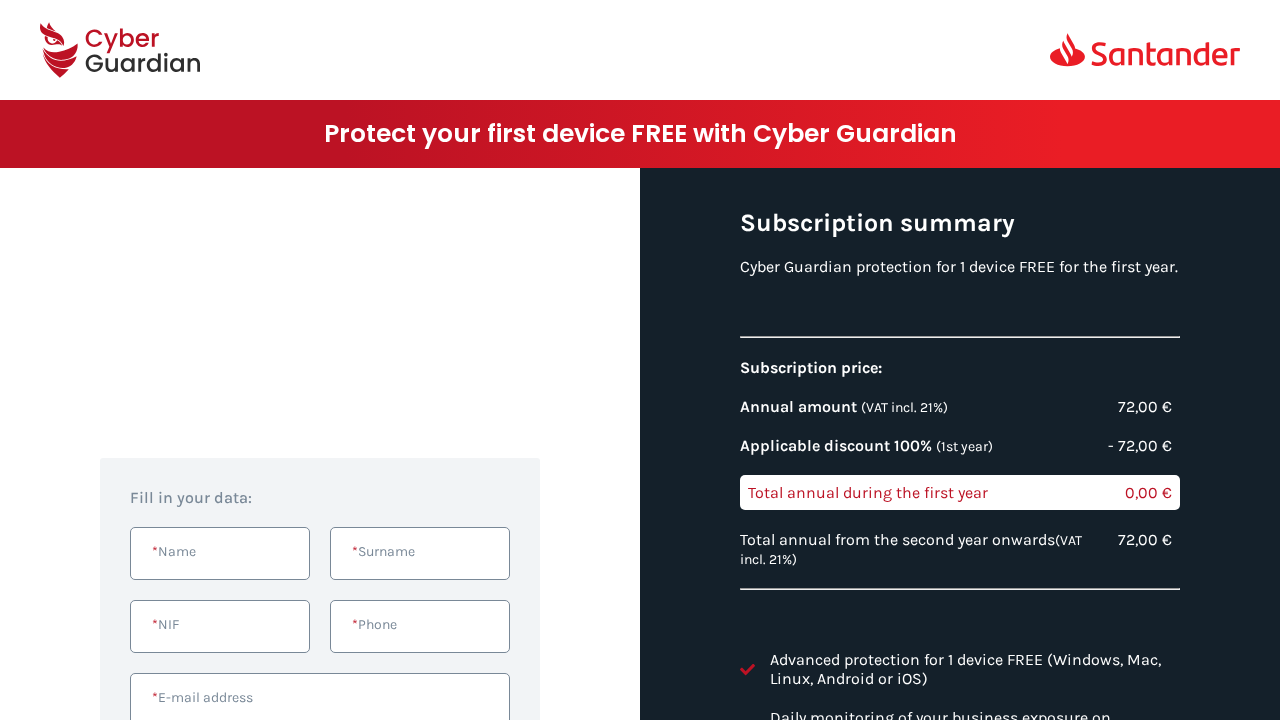 scroll, scrollTop: 487, scrollLeft: 0, axis: vertical 